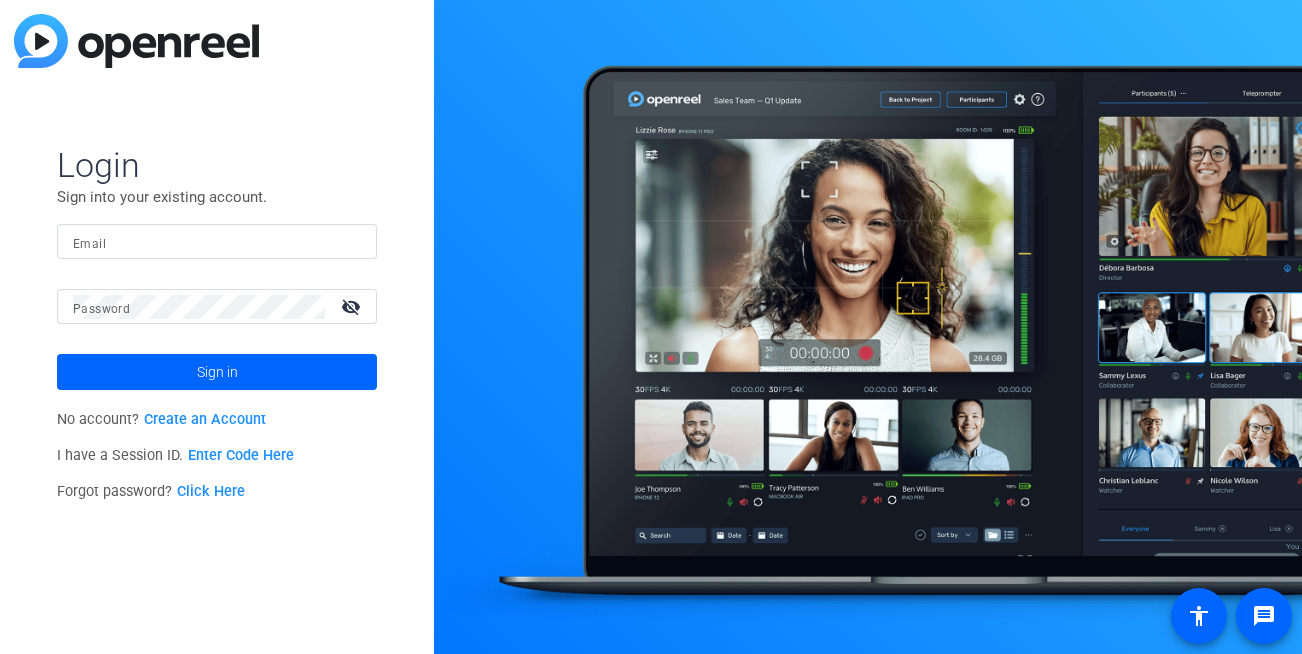 scroll, scrollTop: 0, scrollLeft: 0, axis: both 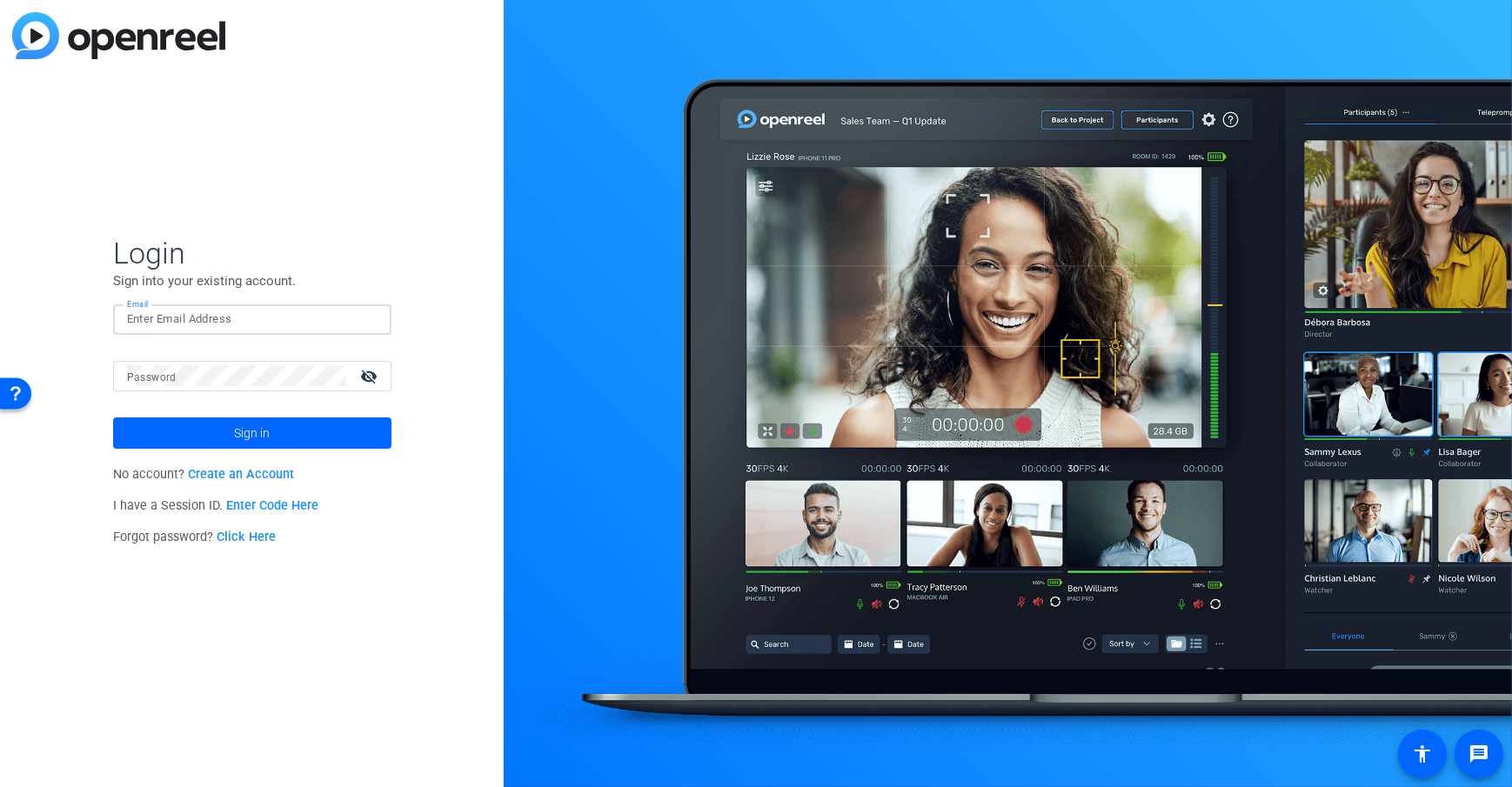 click on "Email" at bounding box center (252, 319) 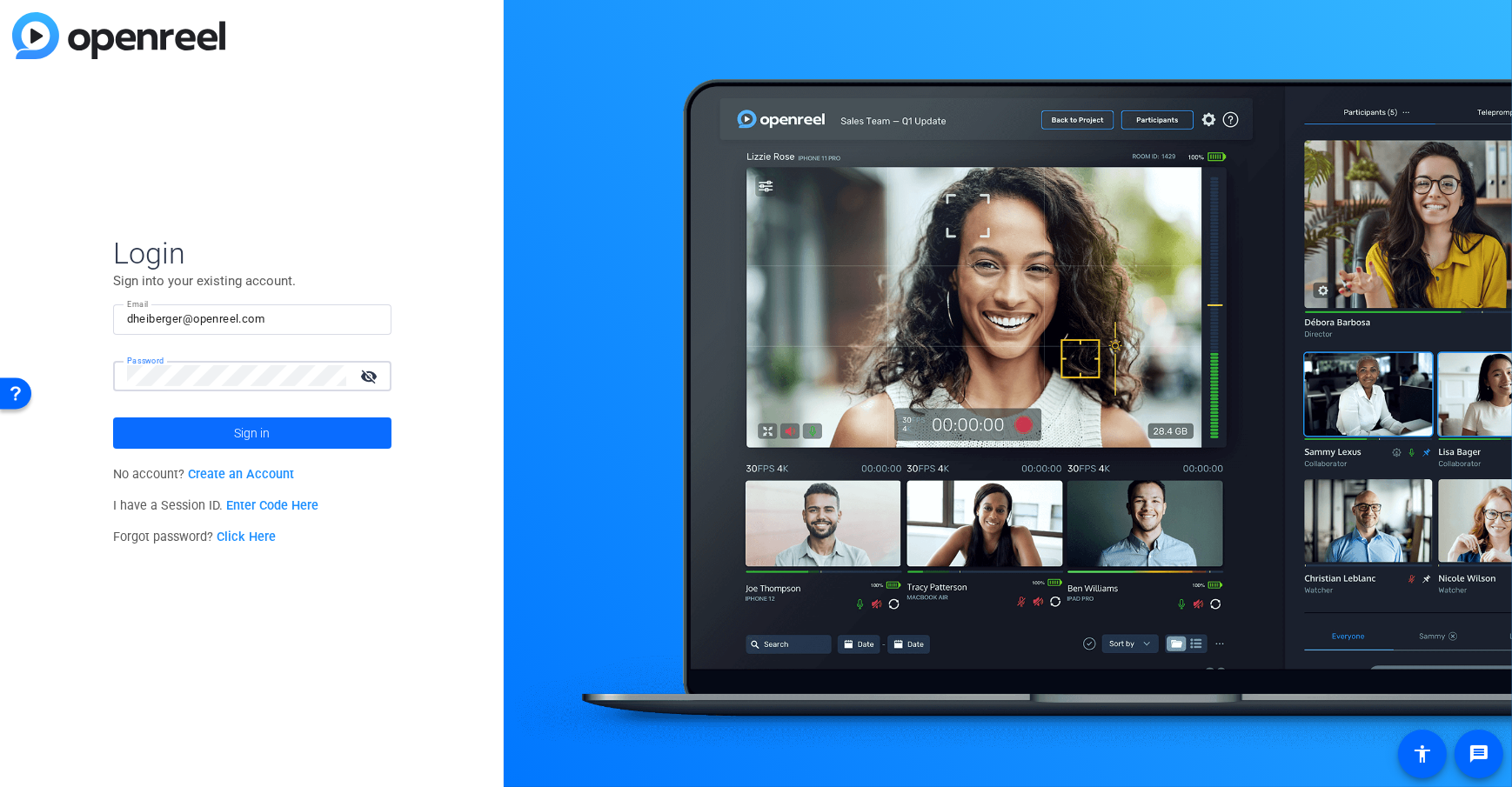 click 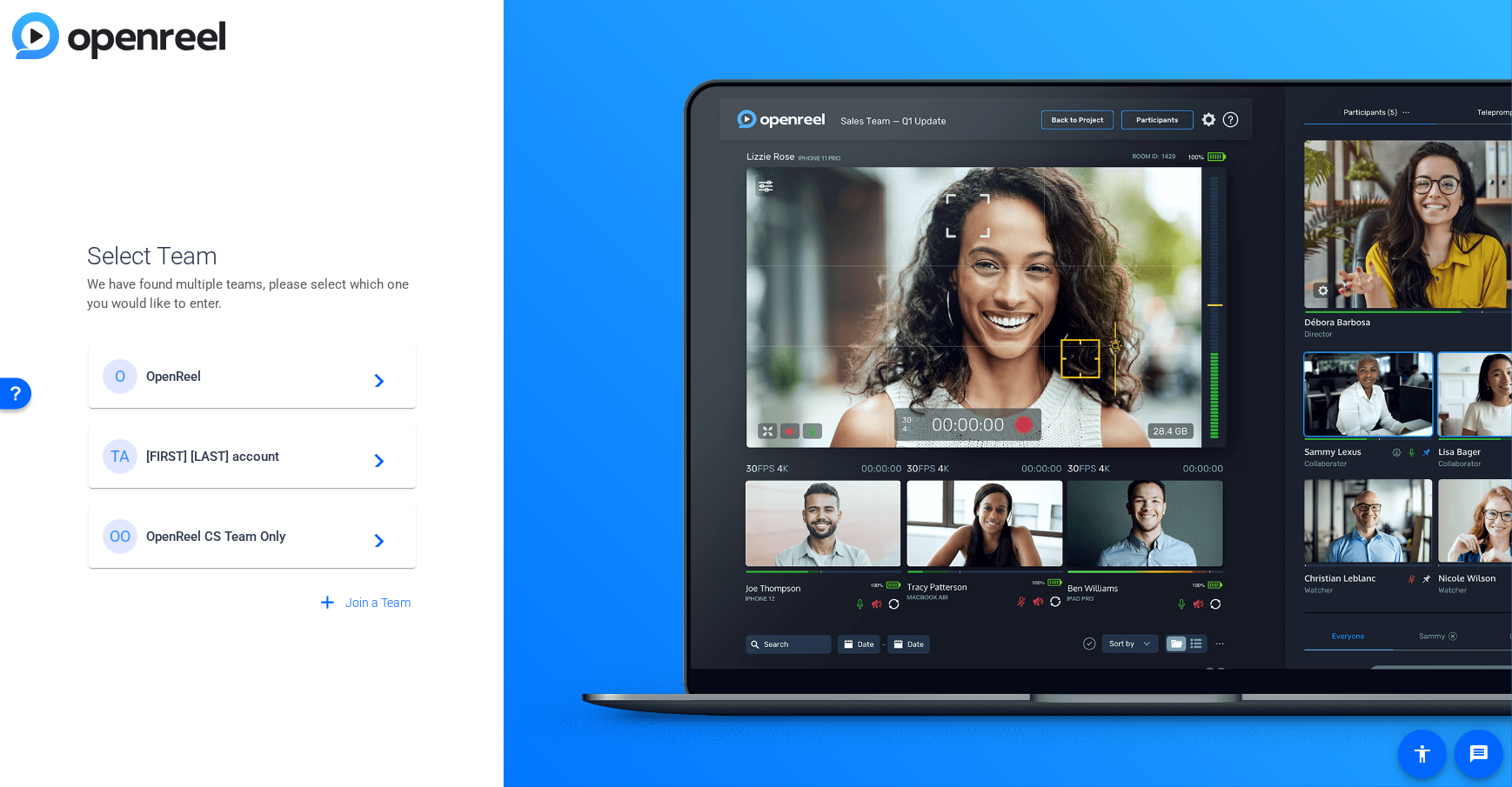 click on "[FIRST] [LAST] account" 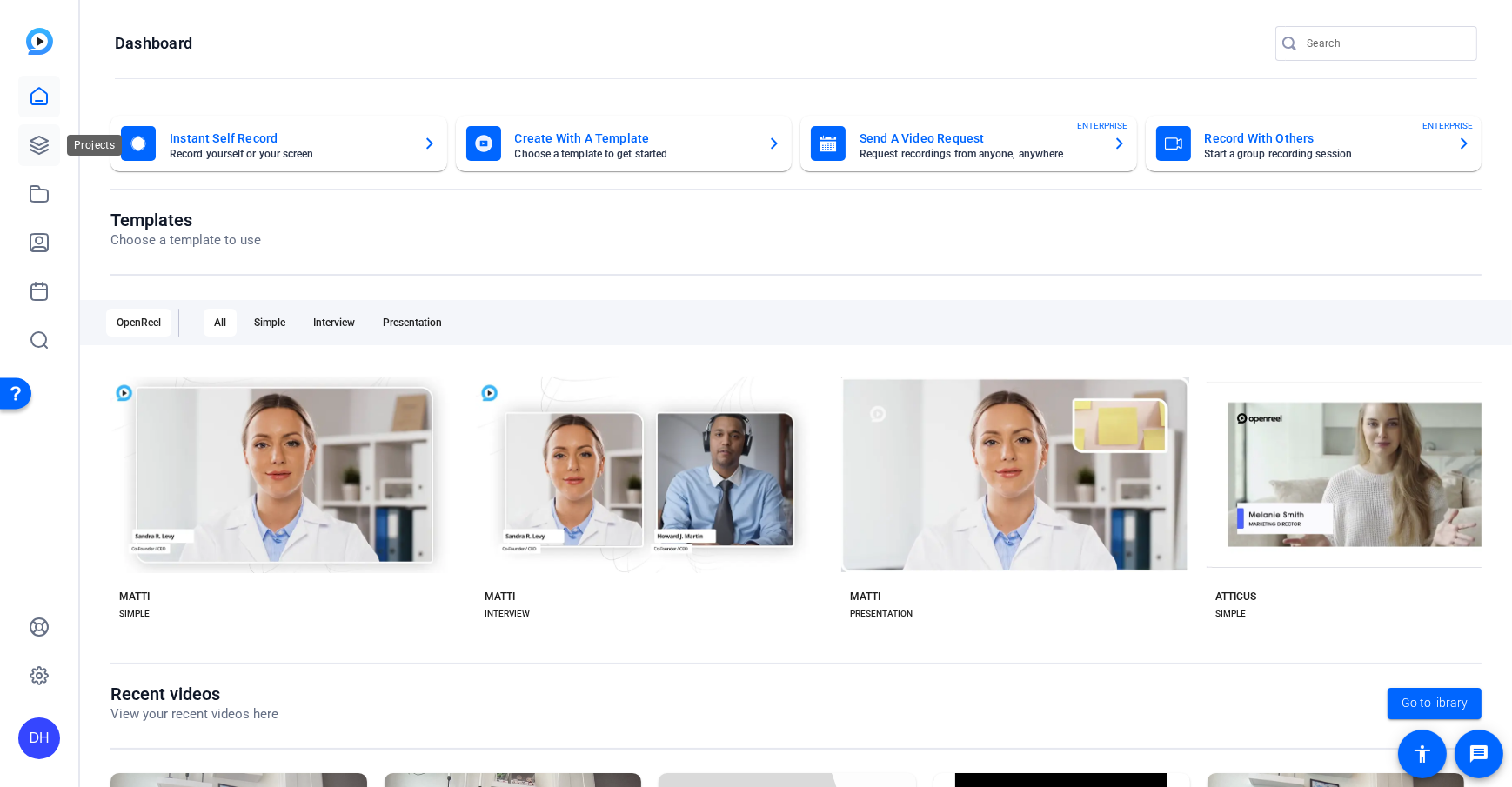 click 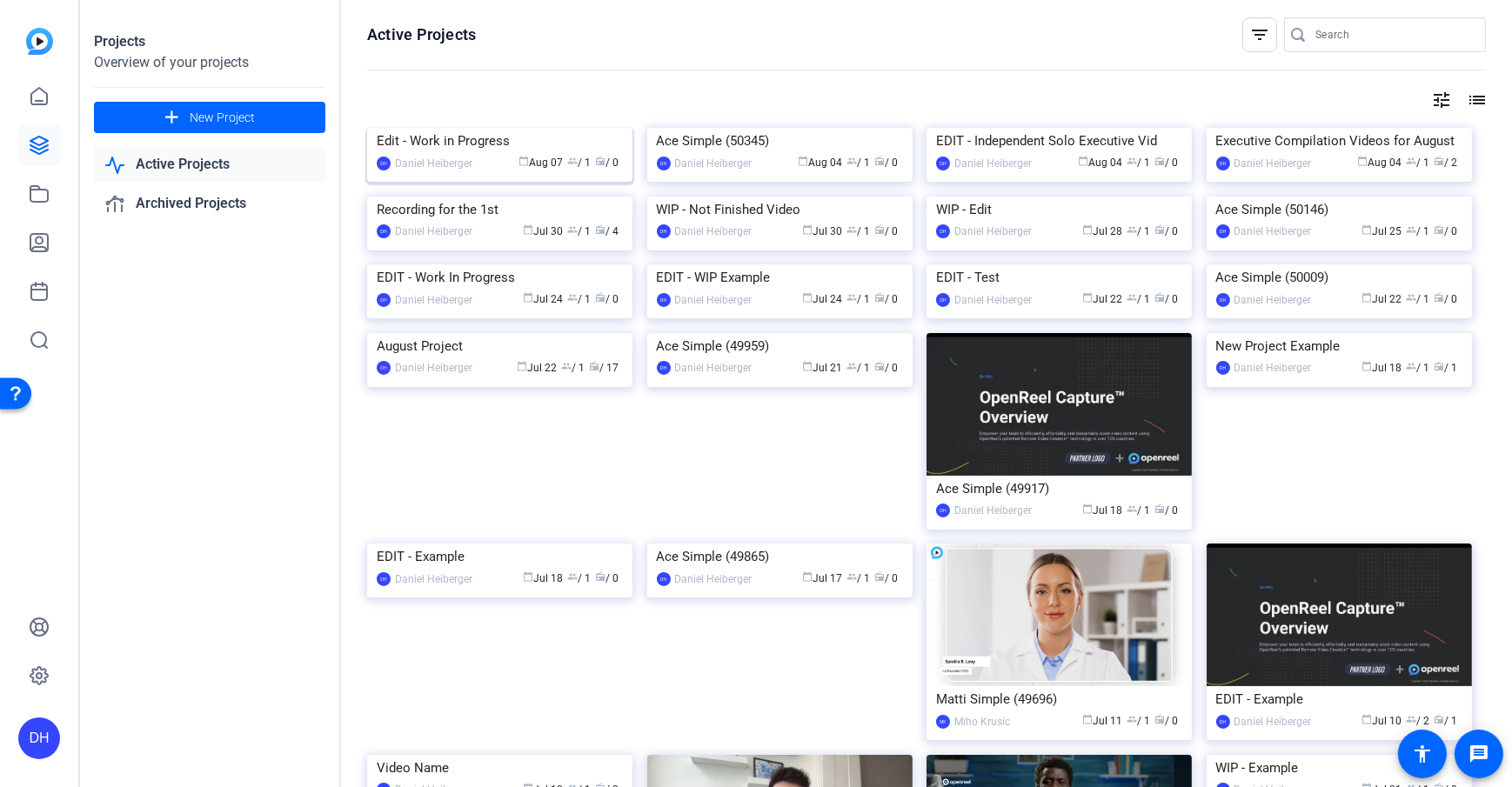 click 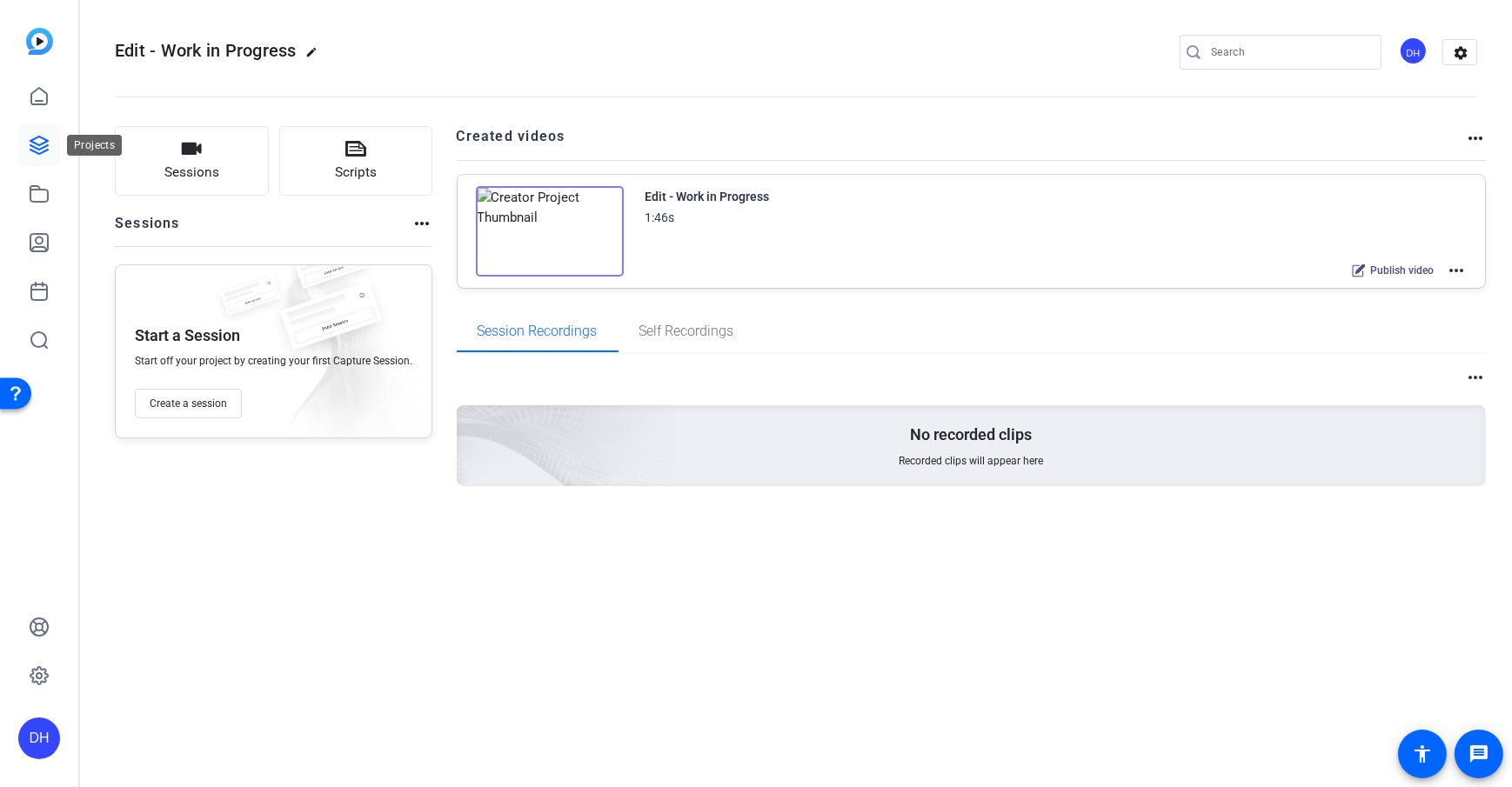 click 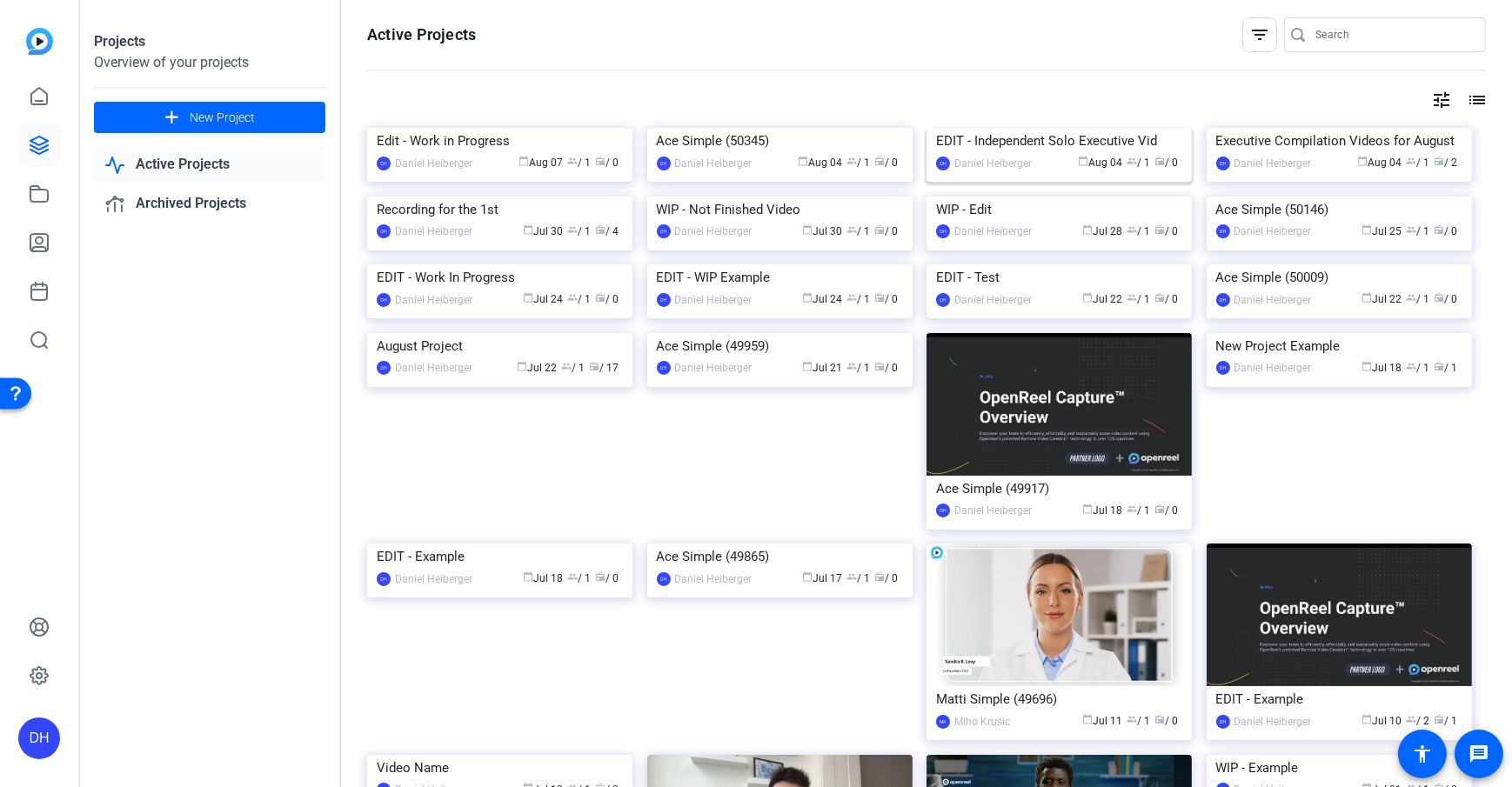 click on "EDIT - Independent Solo Executive Vid" 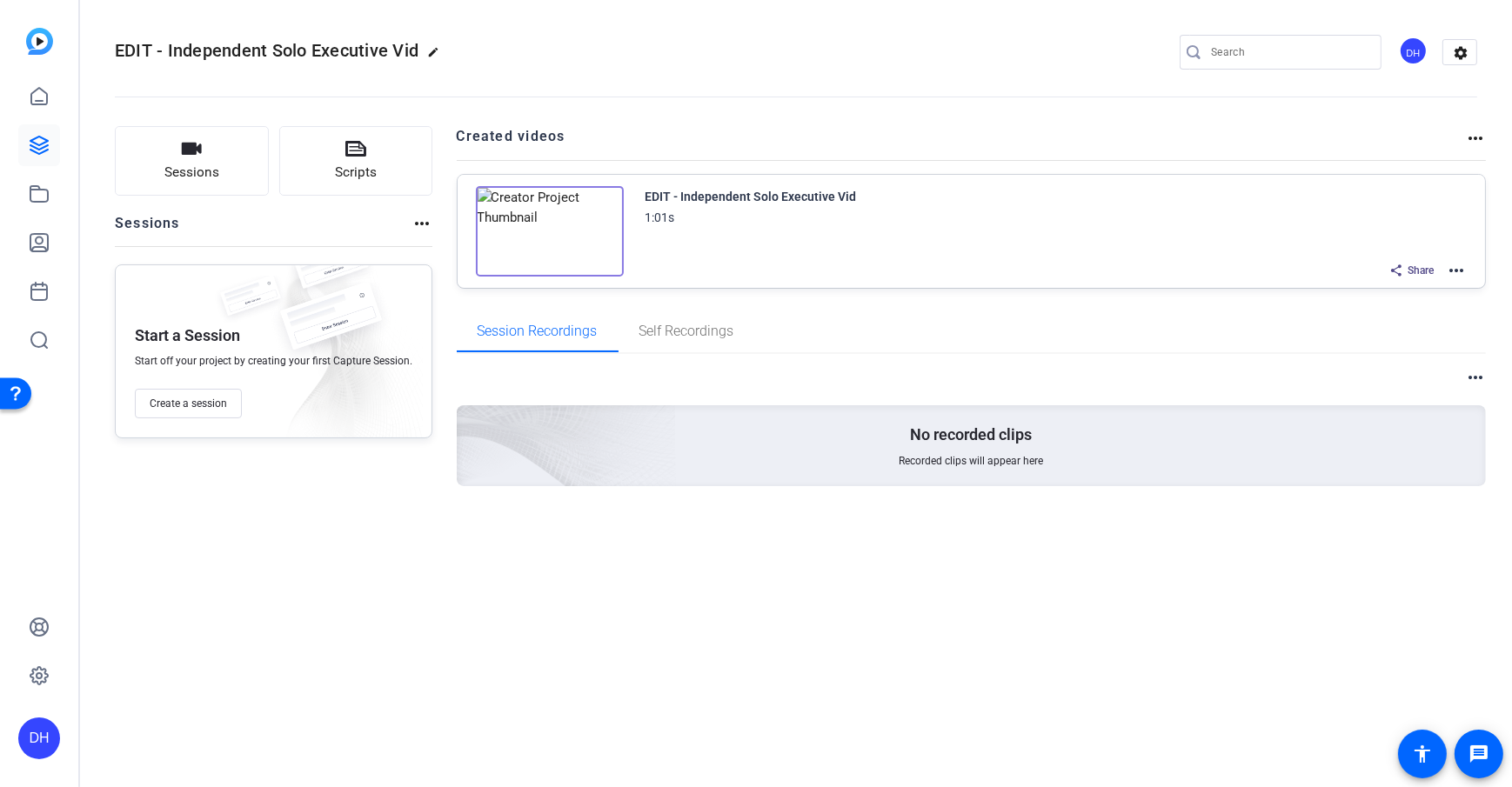 click 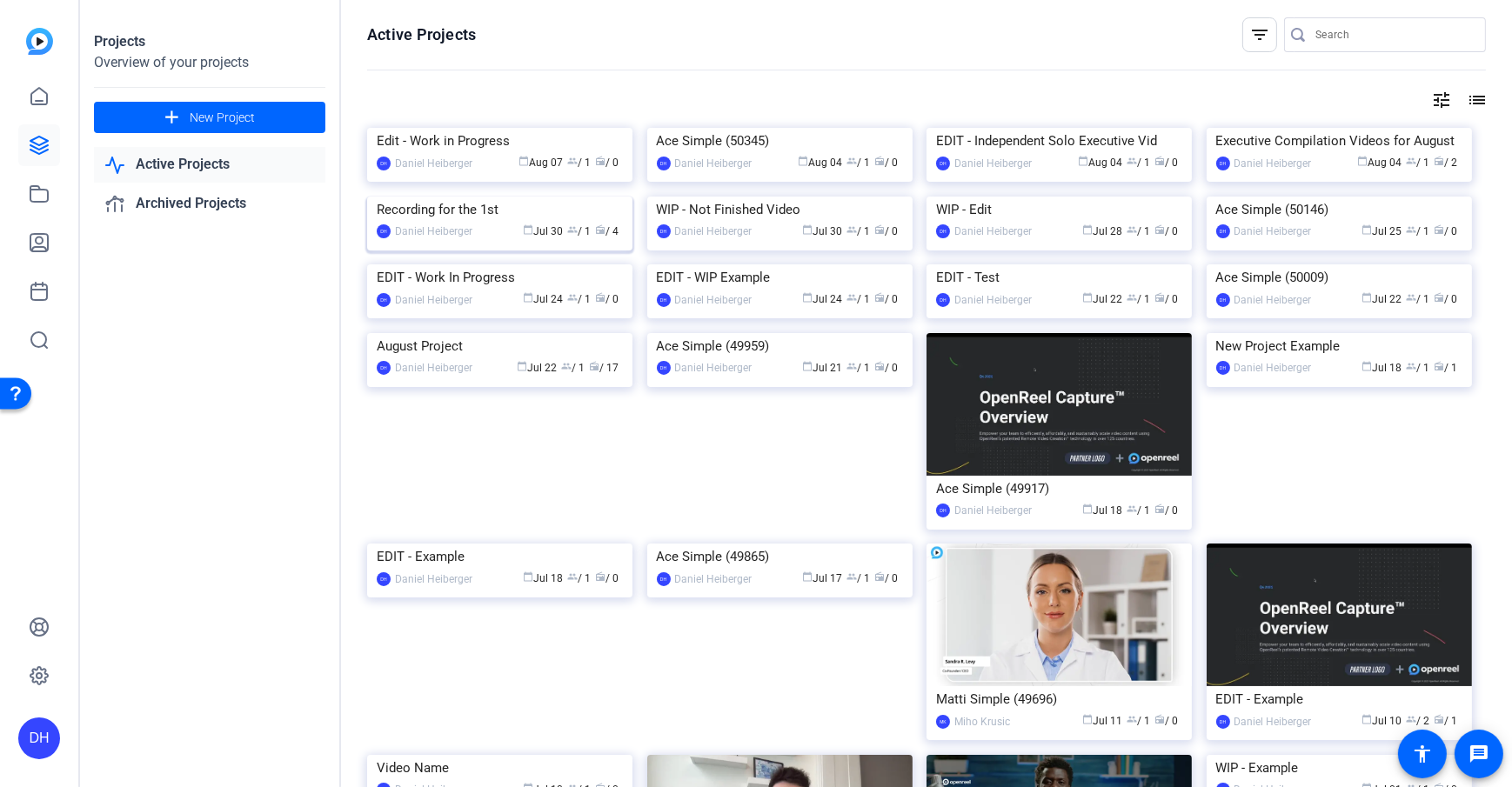 click 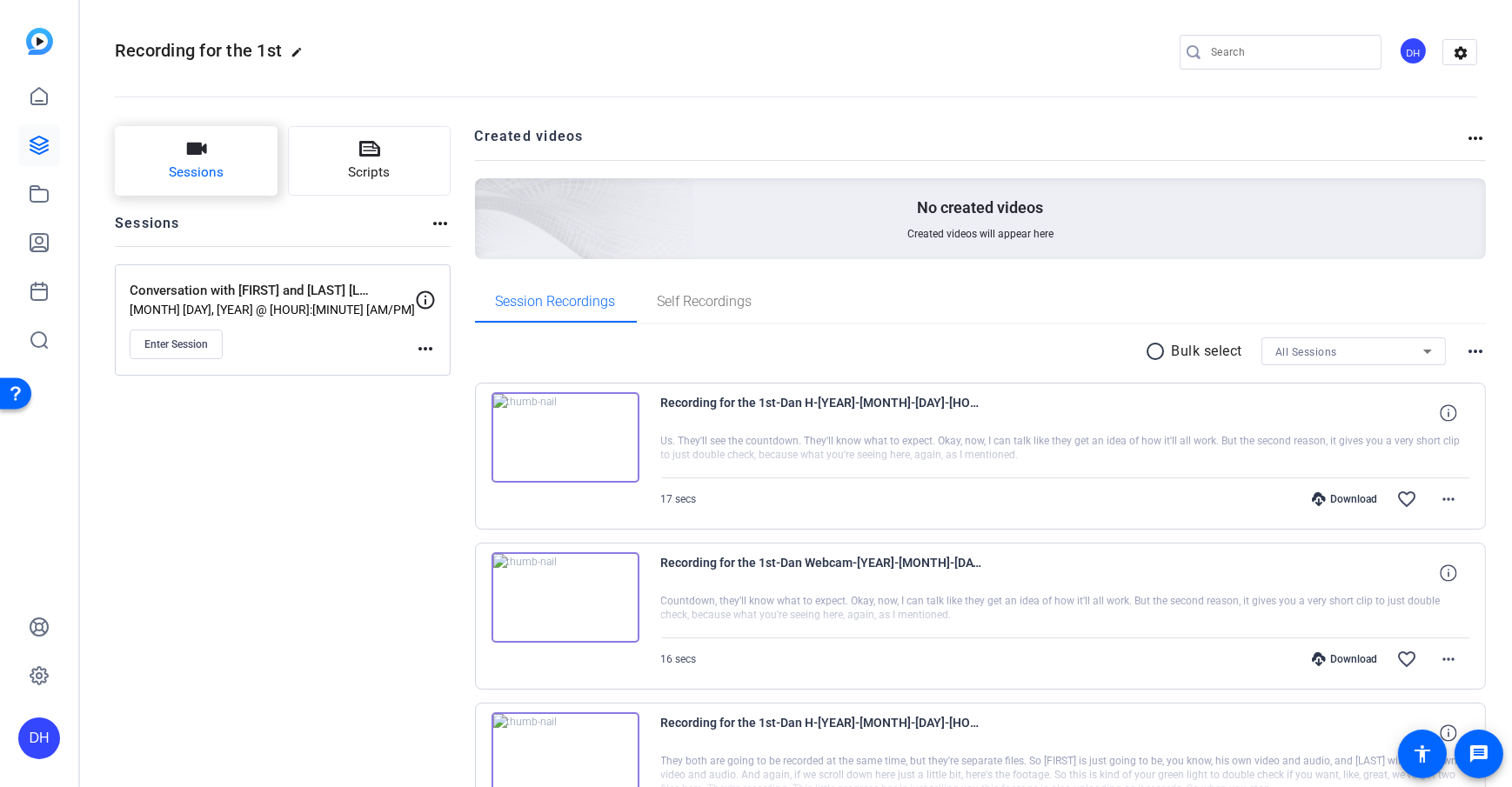 click on "Sessions" 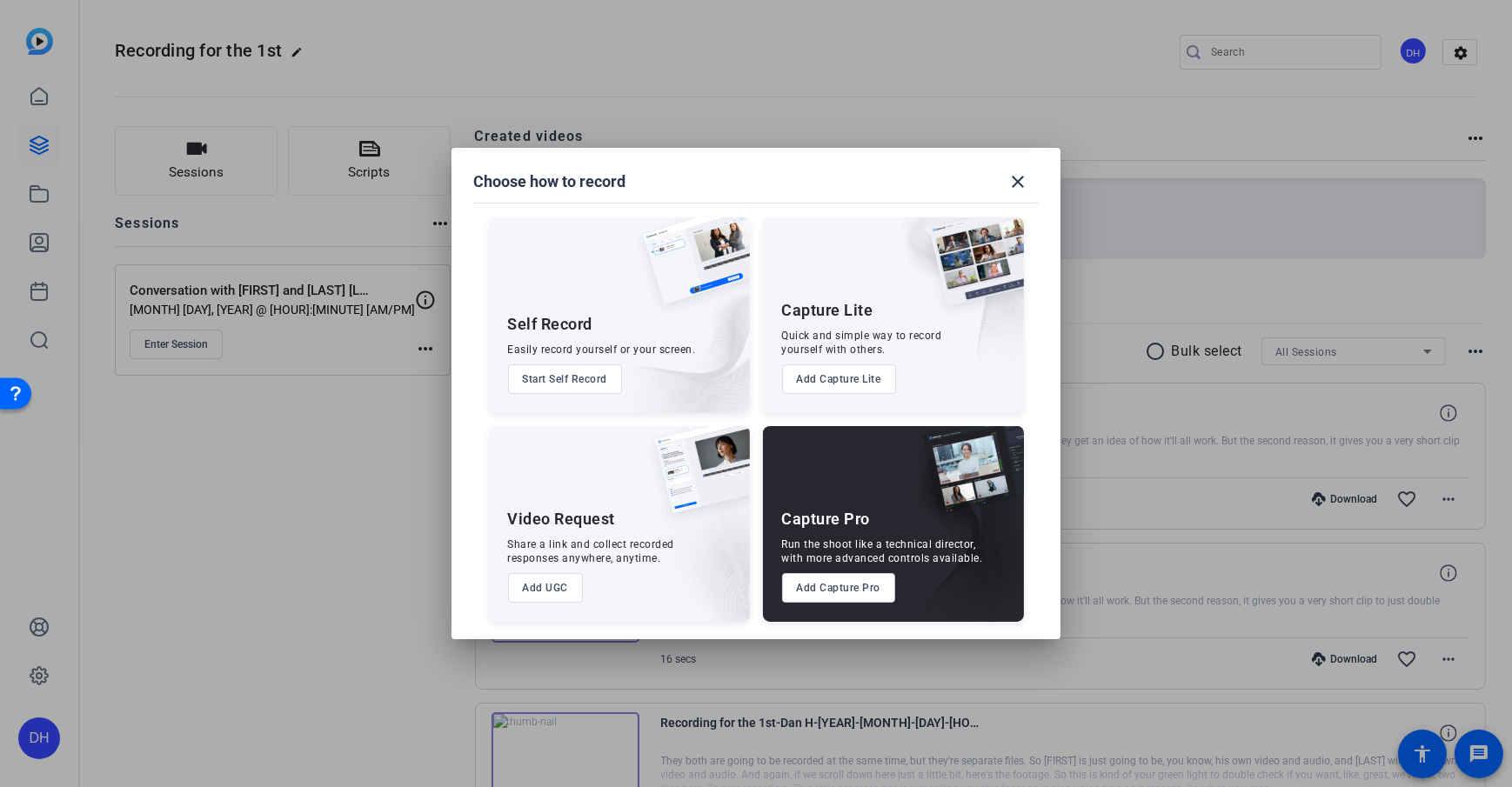 click on "Add UGC" at bounding box center (545, 588) 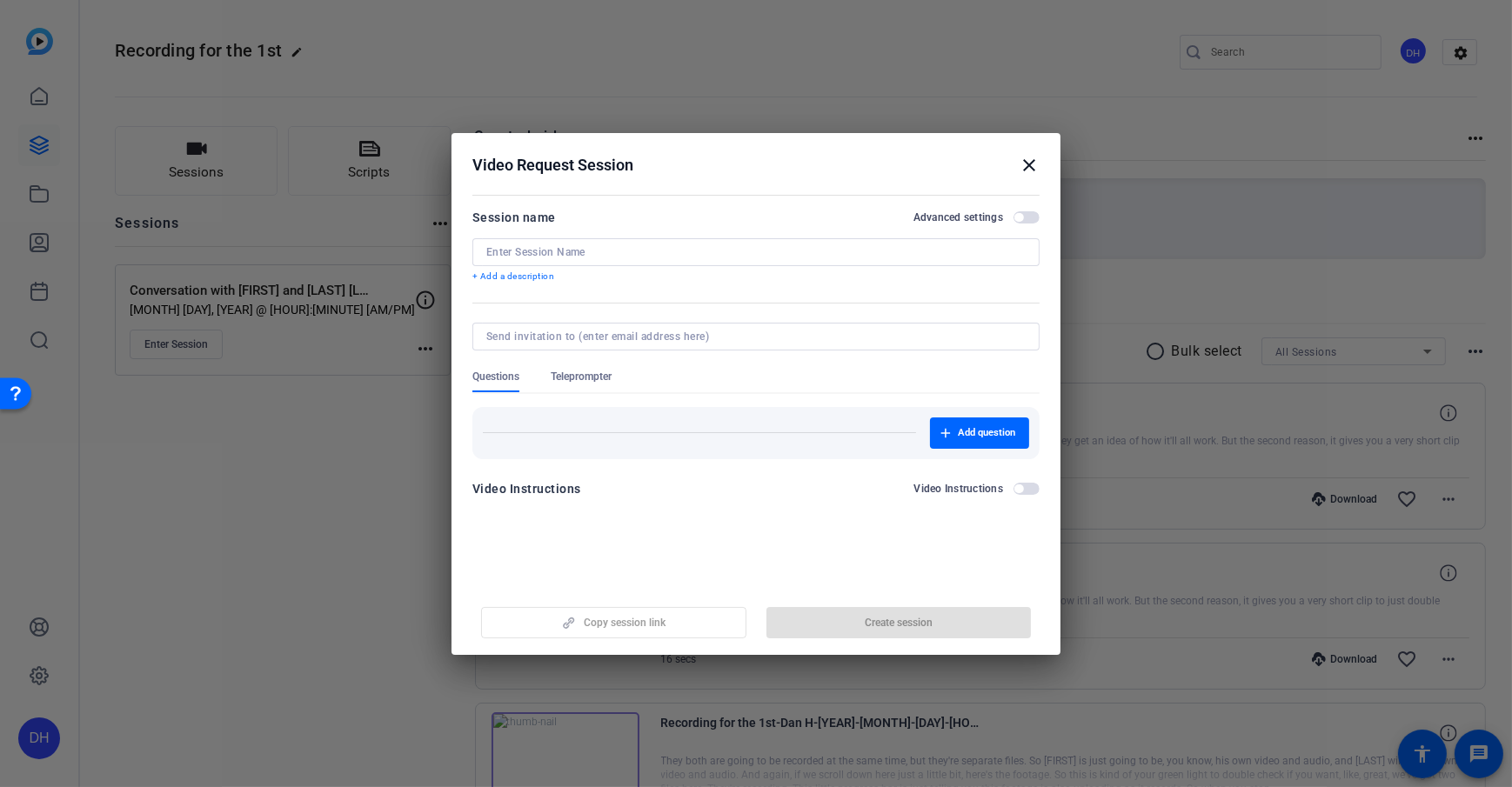 click at bounding box center (1027, 489) 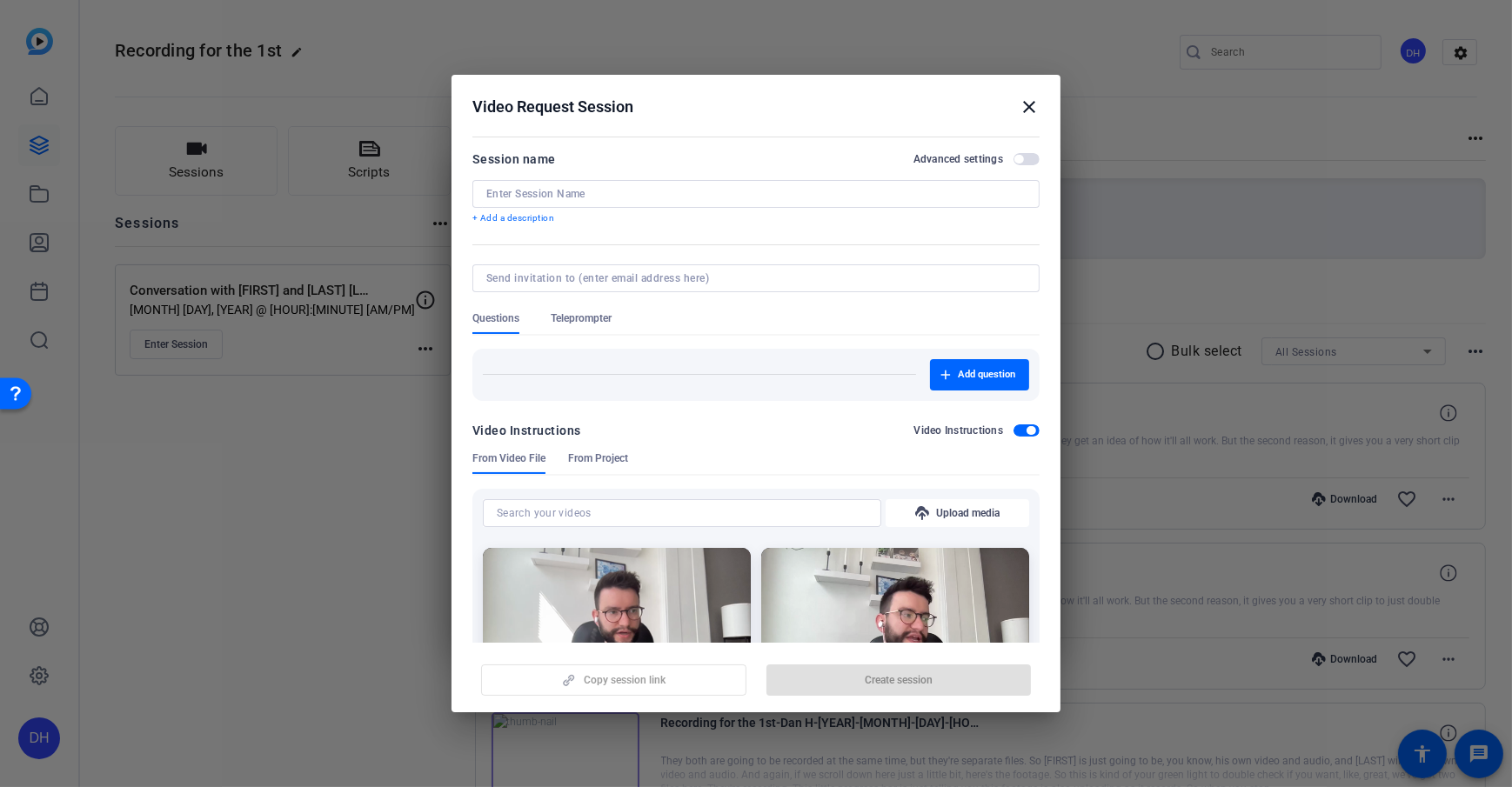 click at bounding box center [1031, 430] 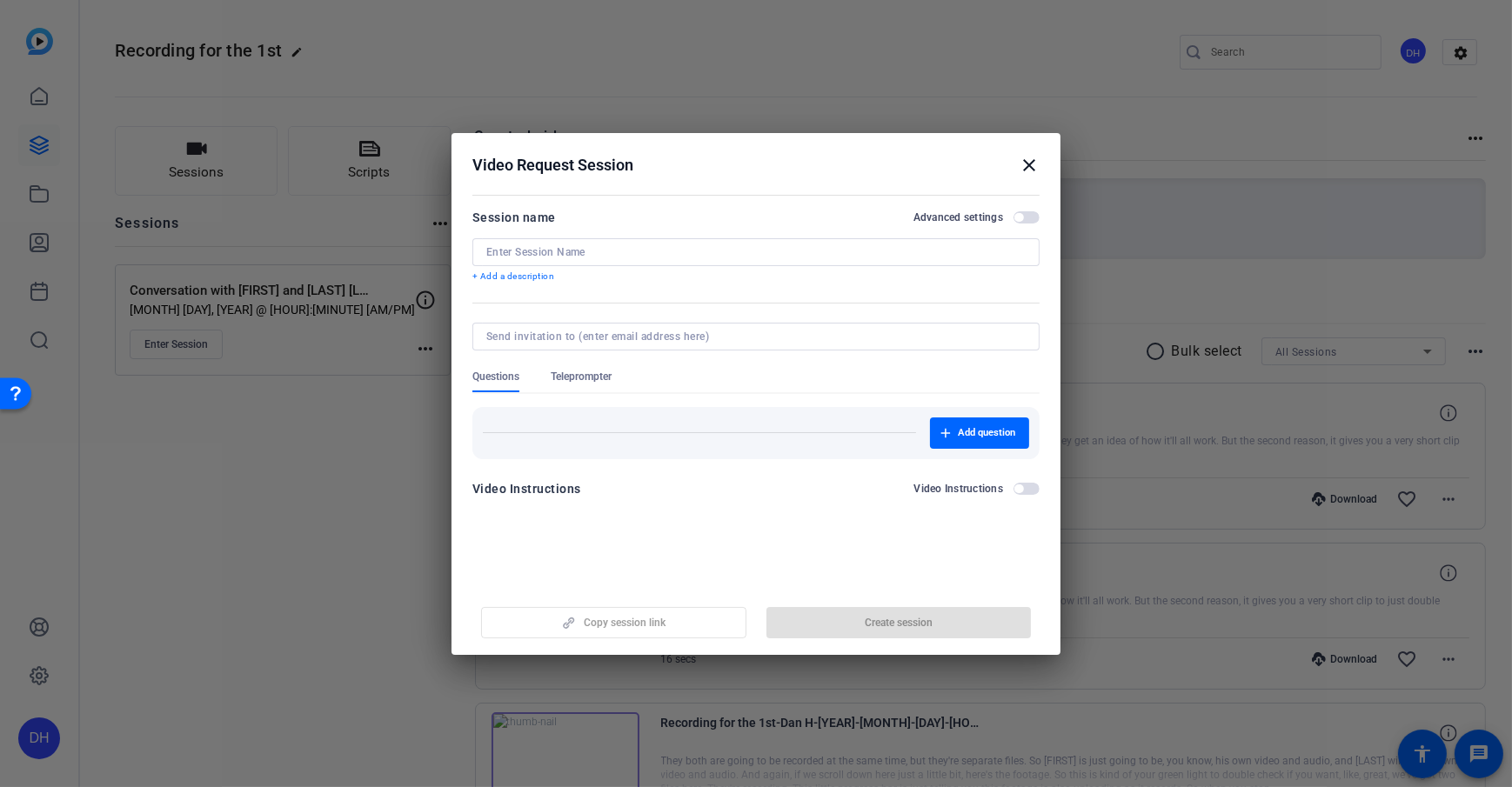 click on "Video Request Session  close" at bounding box center (756, 161) 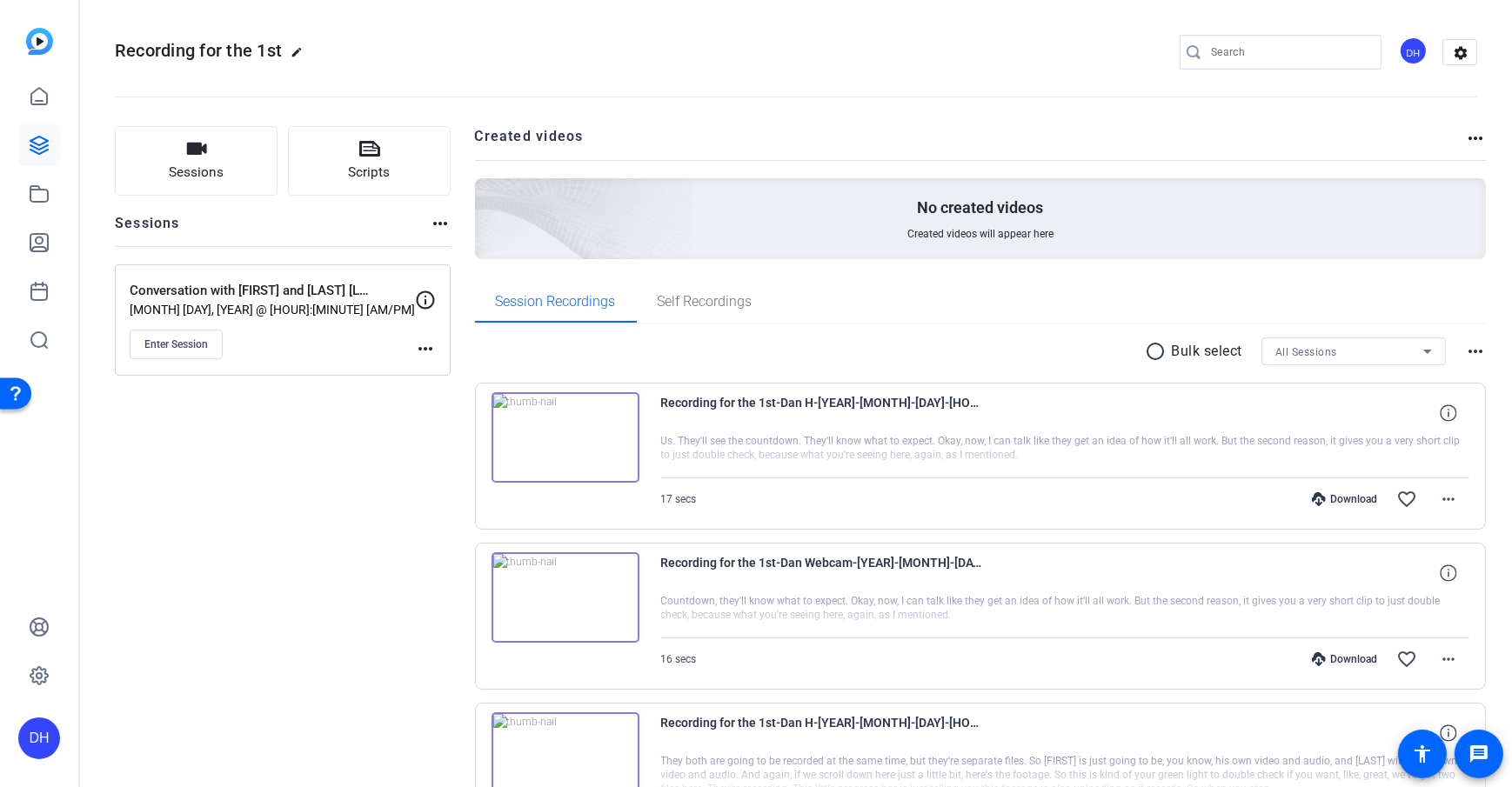 click on "Sessions
Scripts  Sessions more_horiz  Conversation with [FIRST] and [LAST] [LAST]   [MONTH] [DAY], [YEAR] @ [HOUR]:[MINUTE] [AM/PM]  Enter Session
more_horiz" 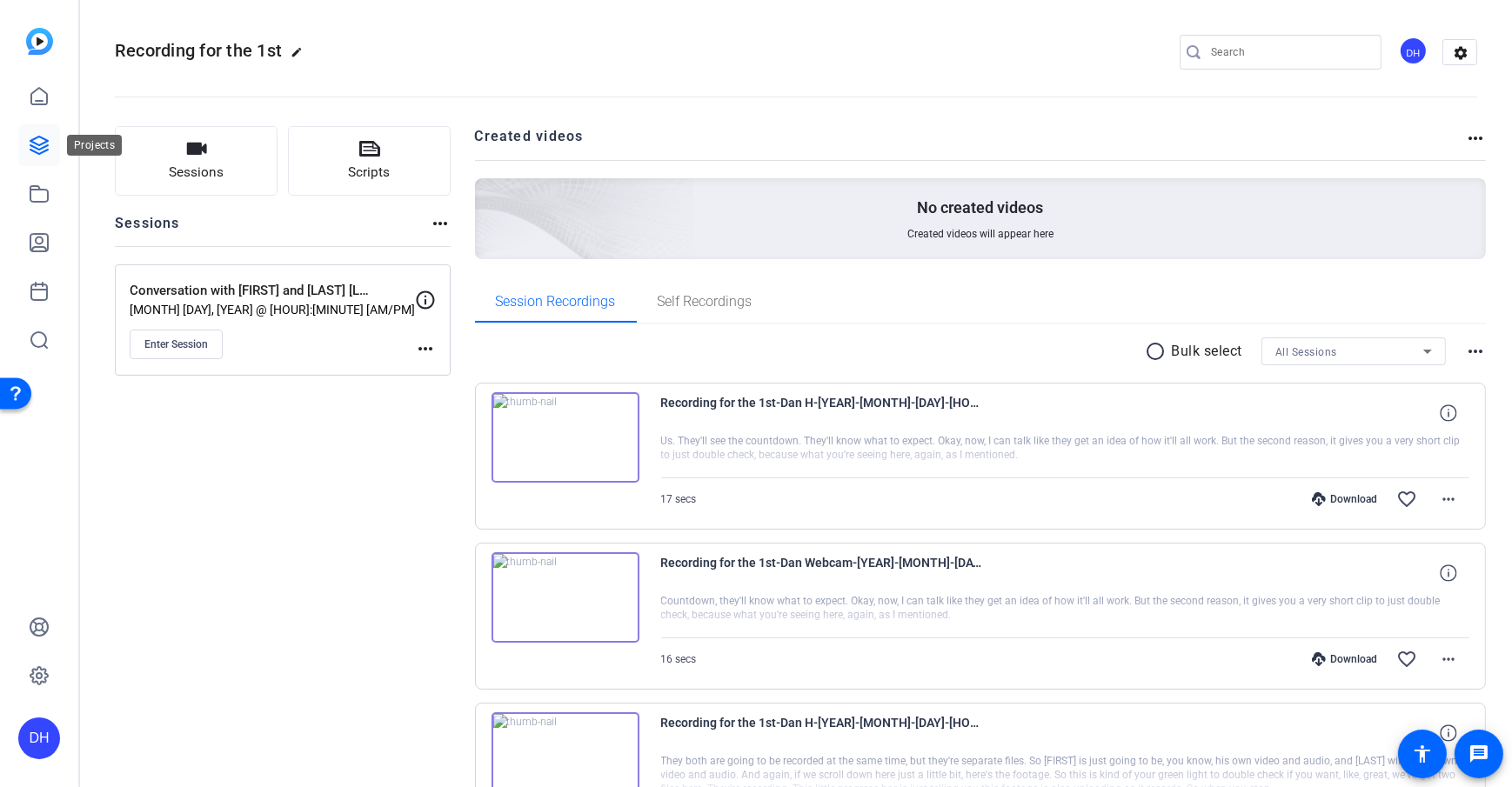 click 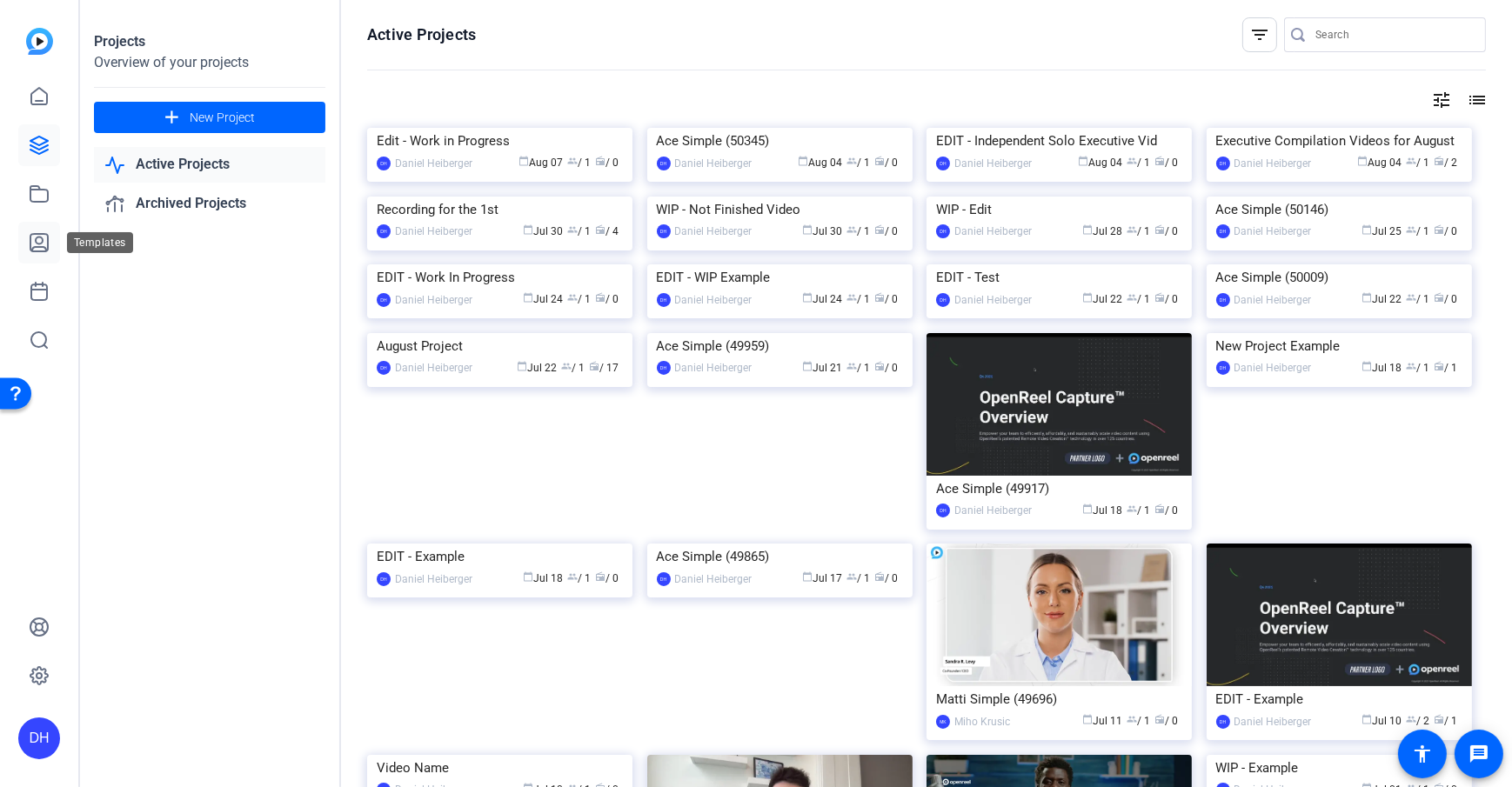 click 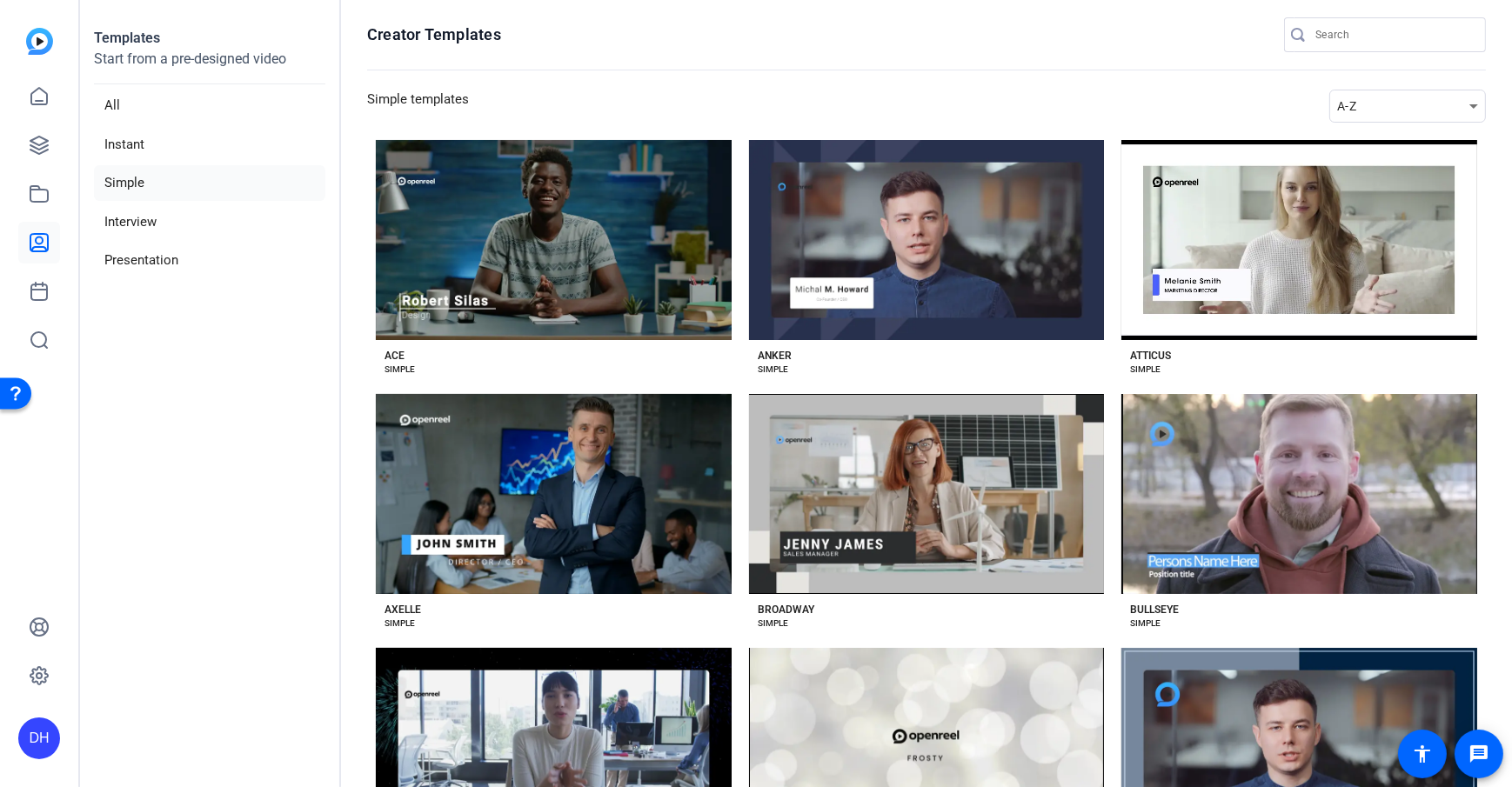click on "Templates Start from a pre-designed video  All   Instant   Simple   Interview   Presentation" 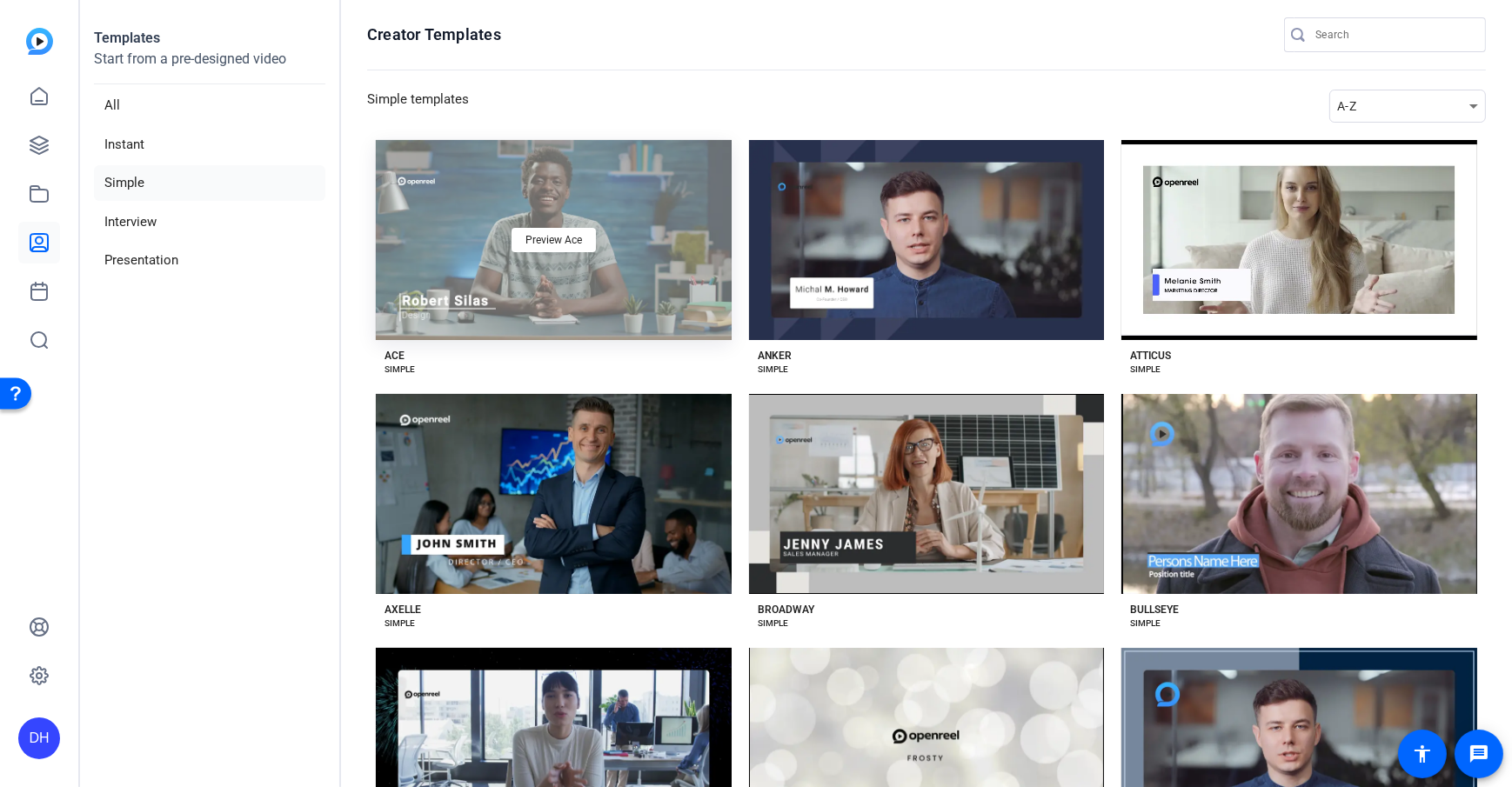 click on "Preview Ace" 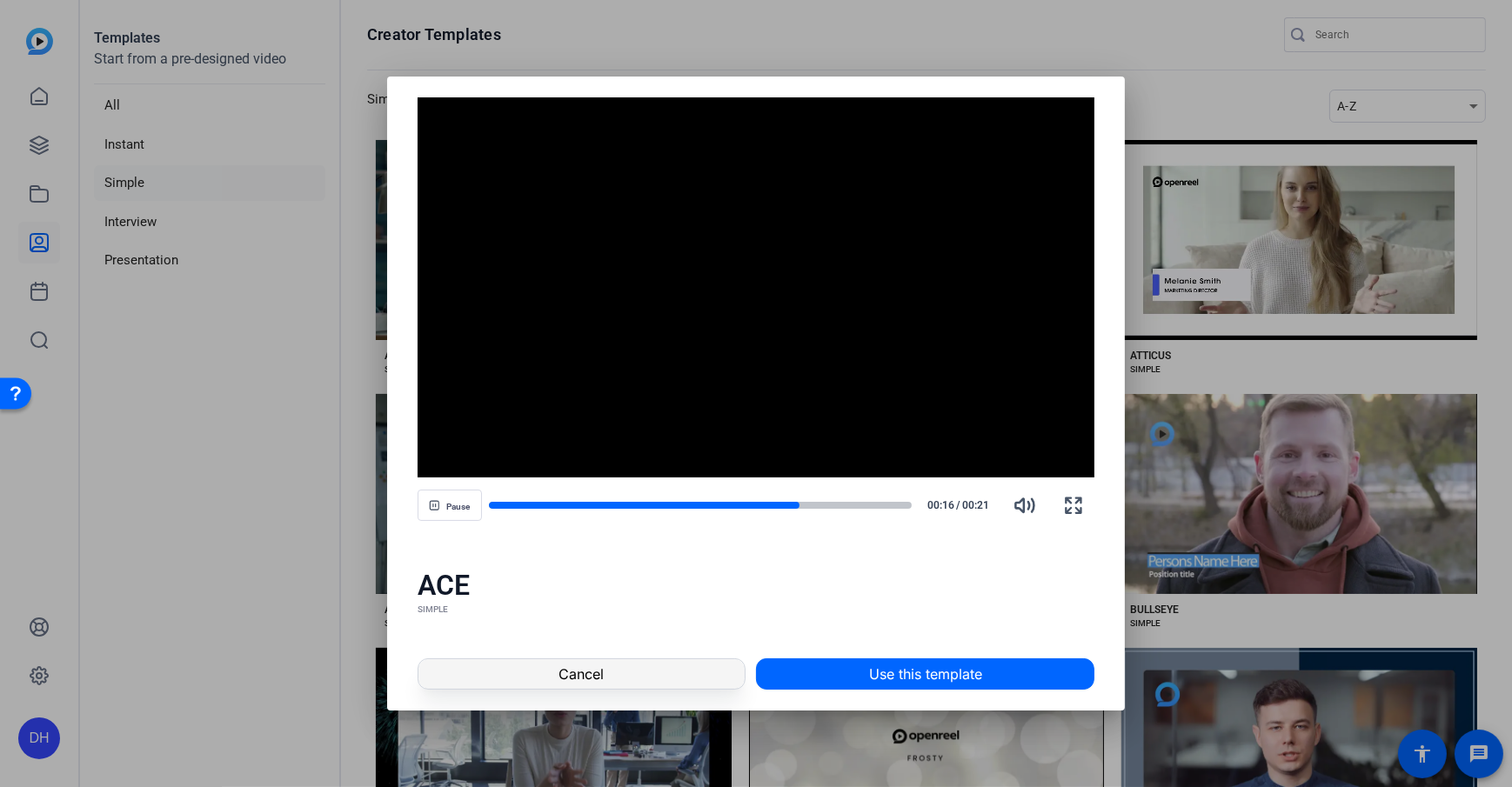 click at bounding box center [581, 674] 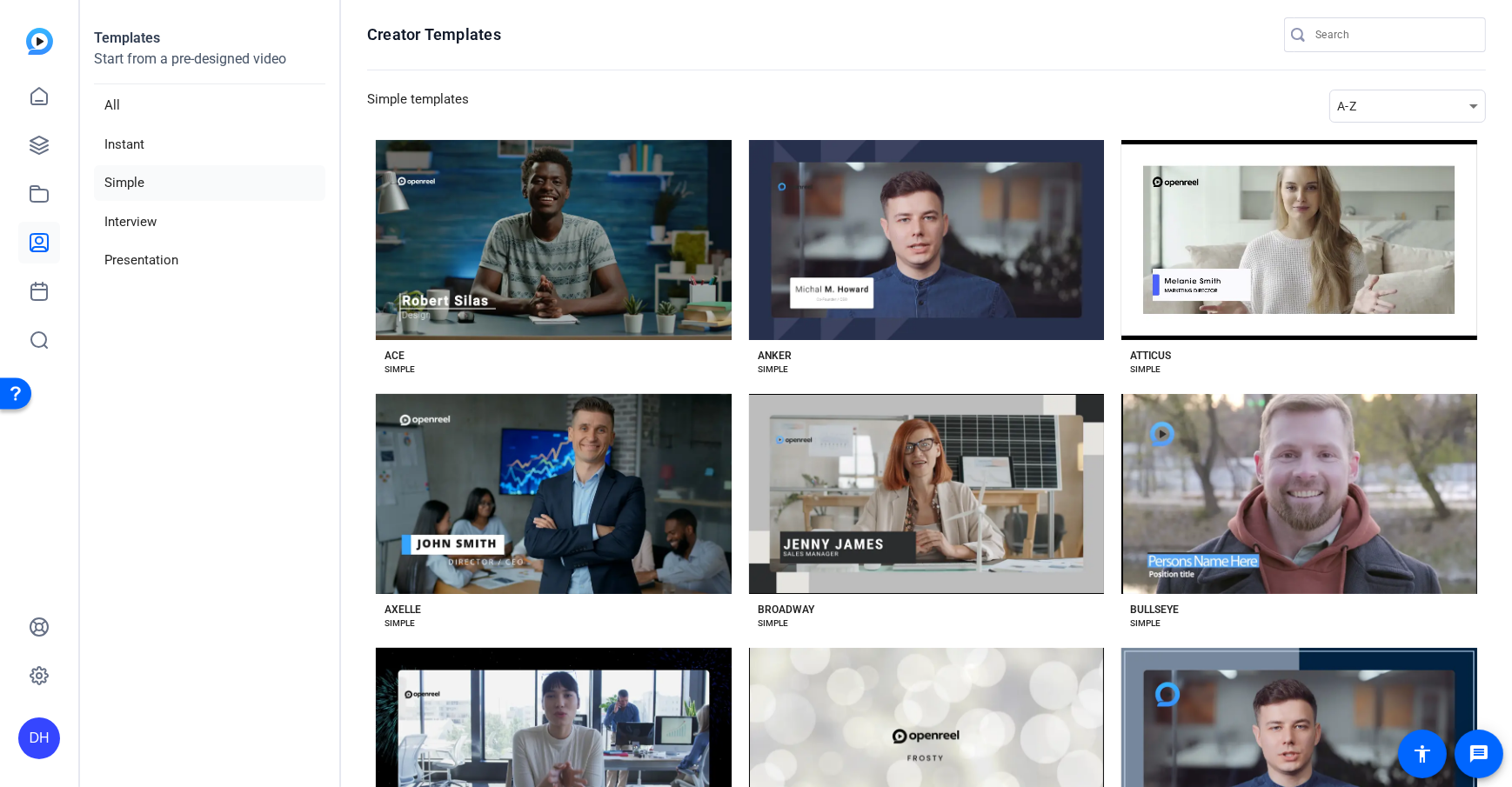 click on "Templates Start from a pre-designed video  All   Instant   Simple   Interview   Presentation" 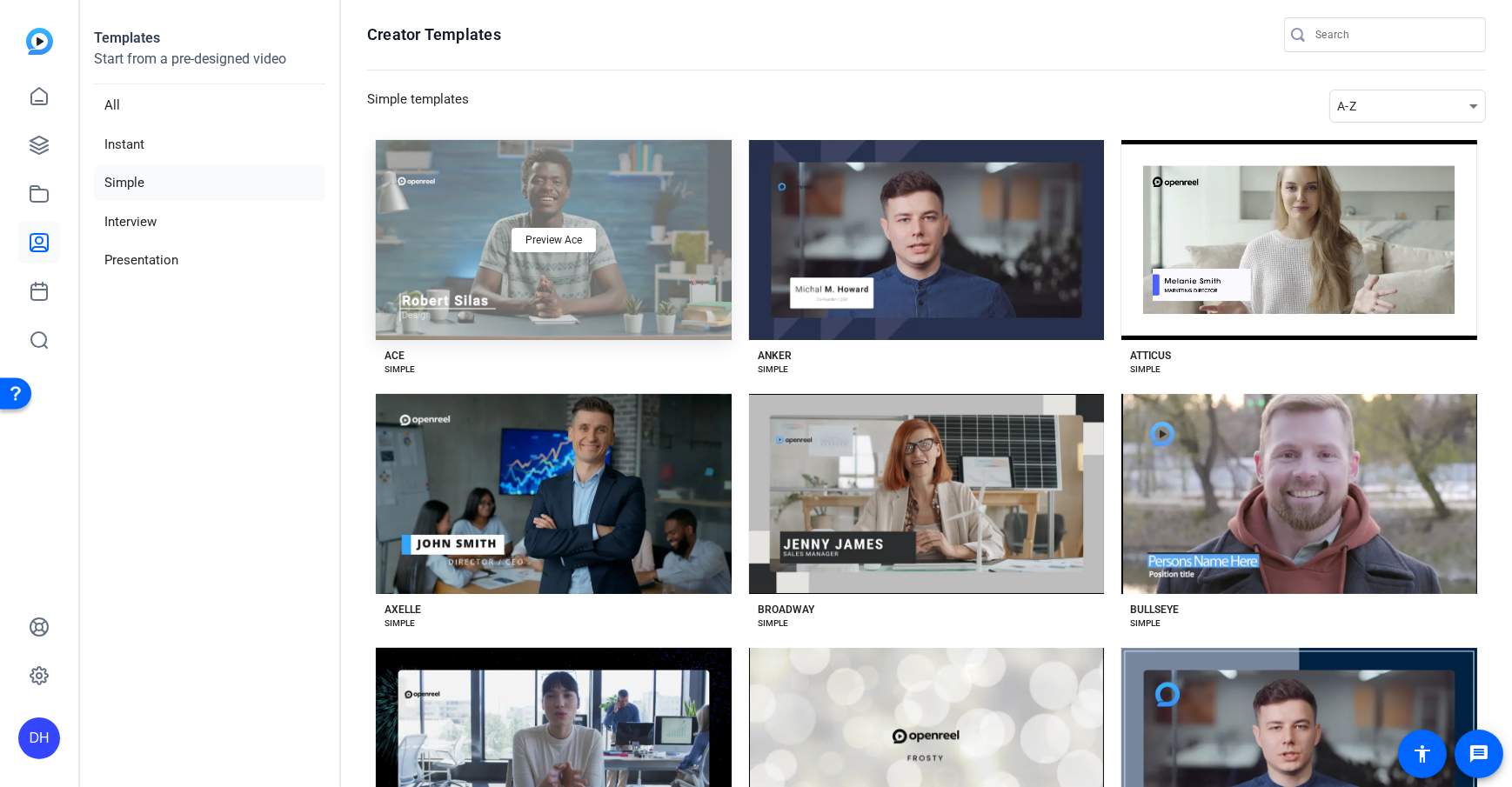click on "Preview Ace" 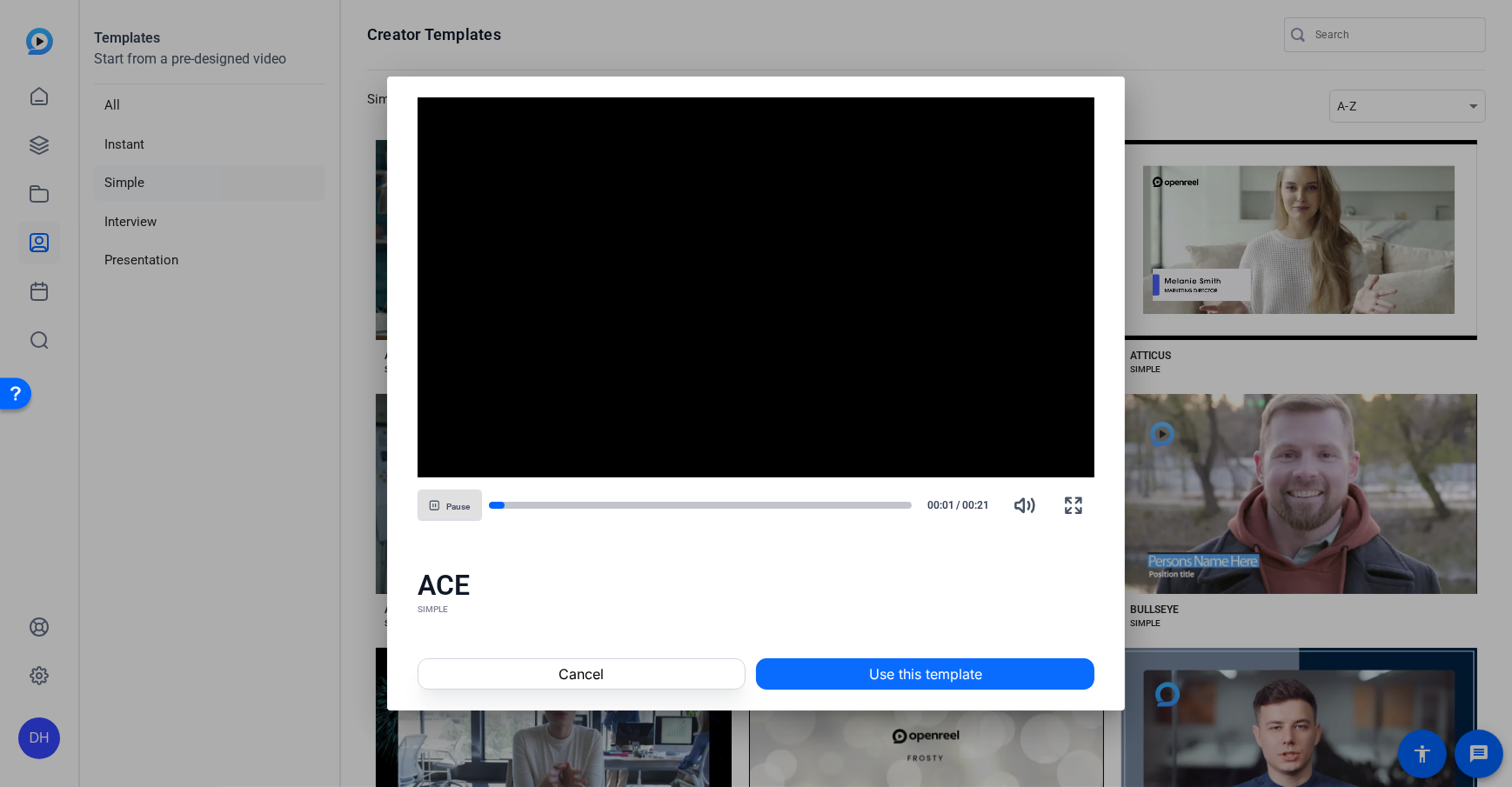 click at bounding box center [925, 674] 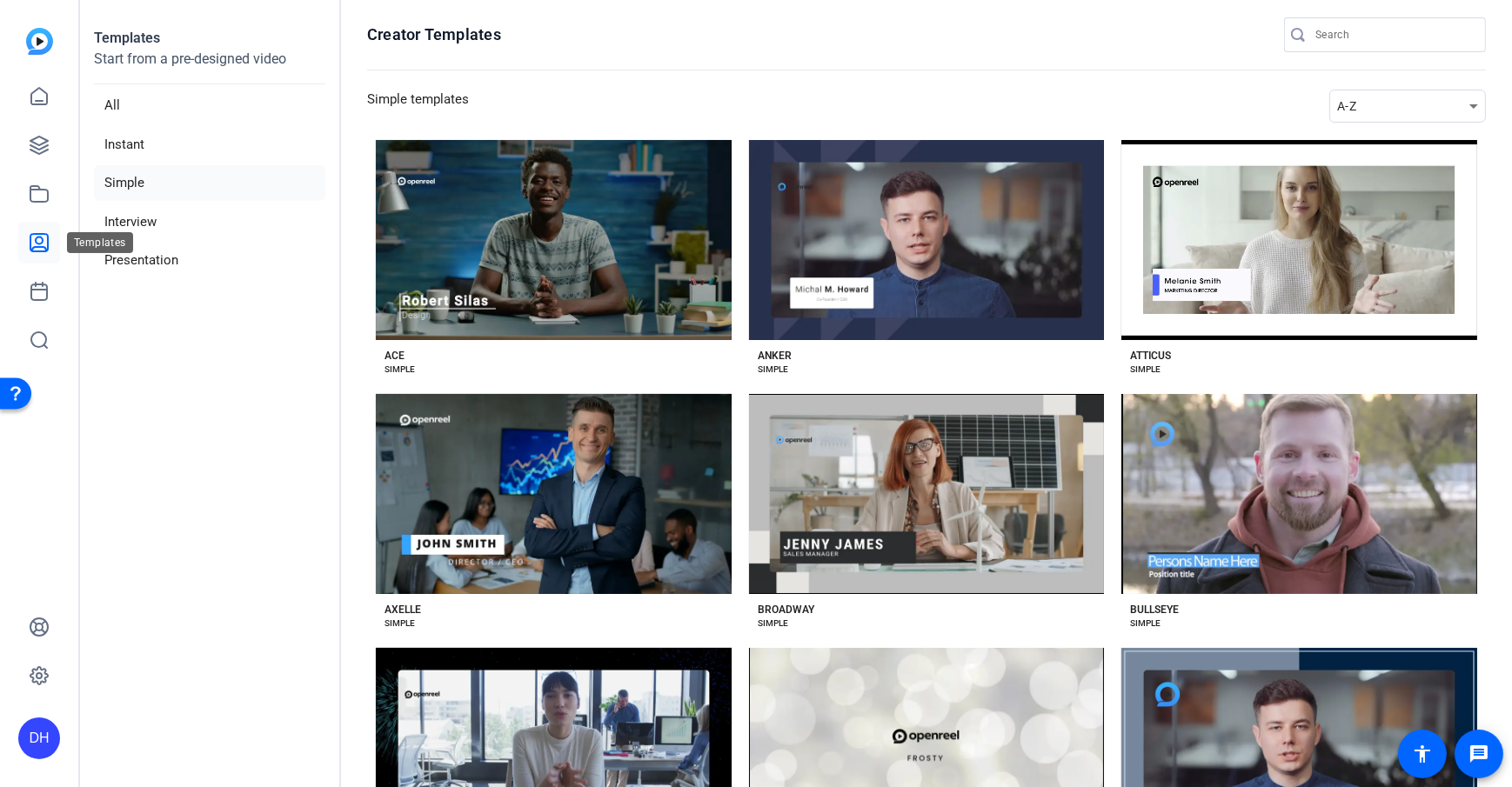 click 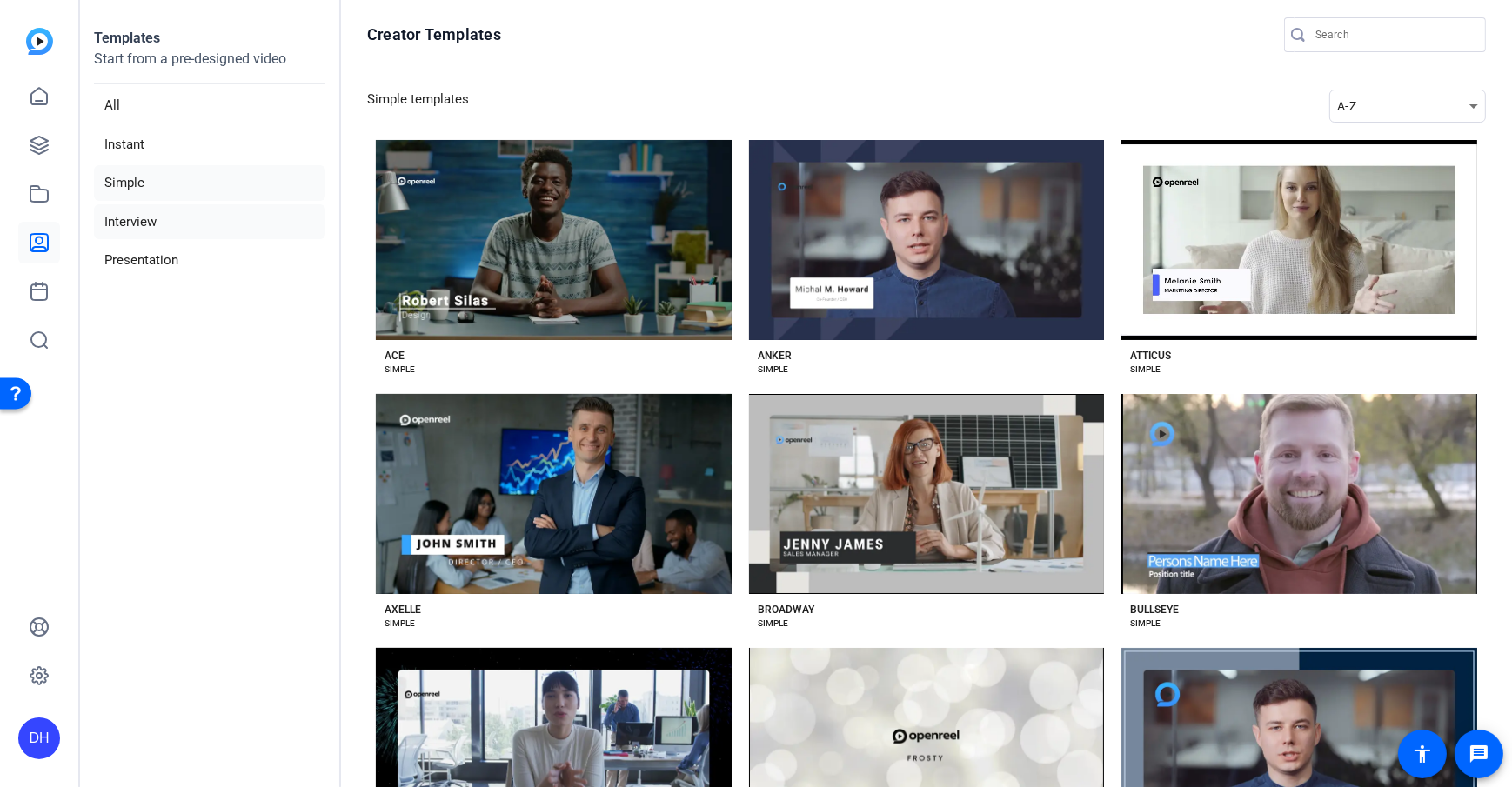 click on "Interview" 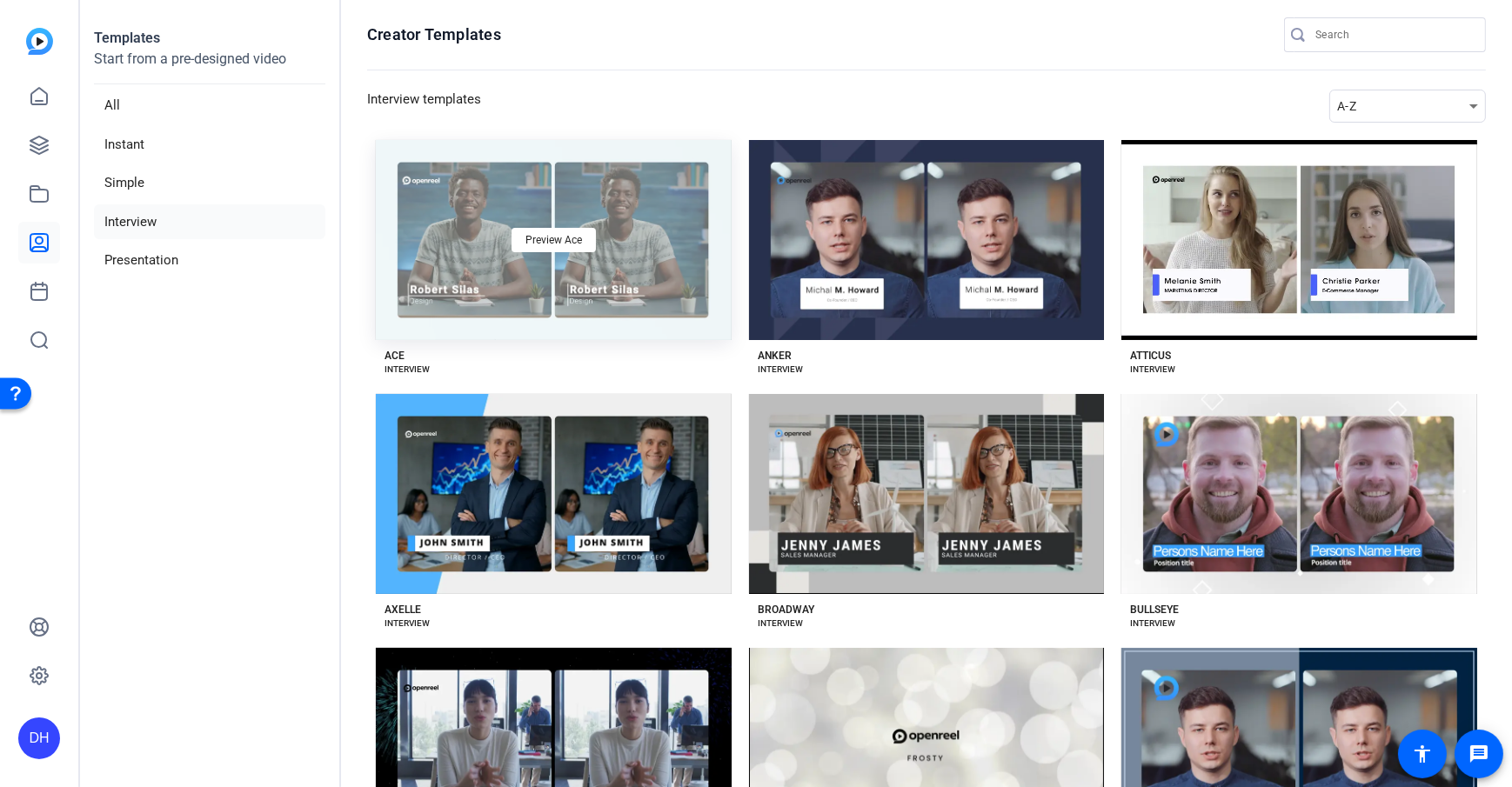 click on "Preview Ace" 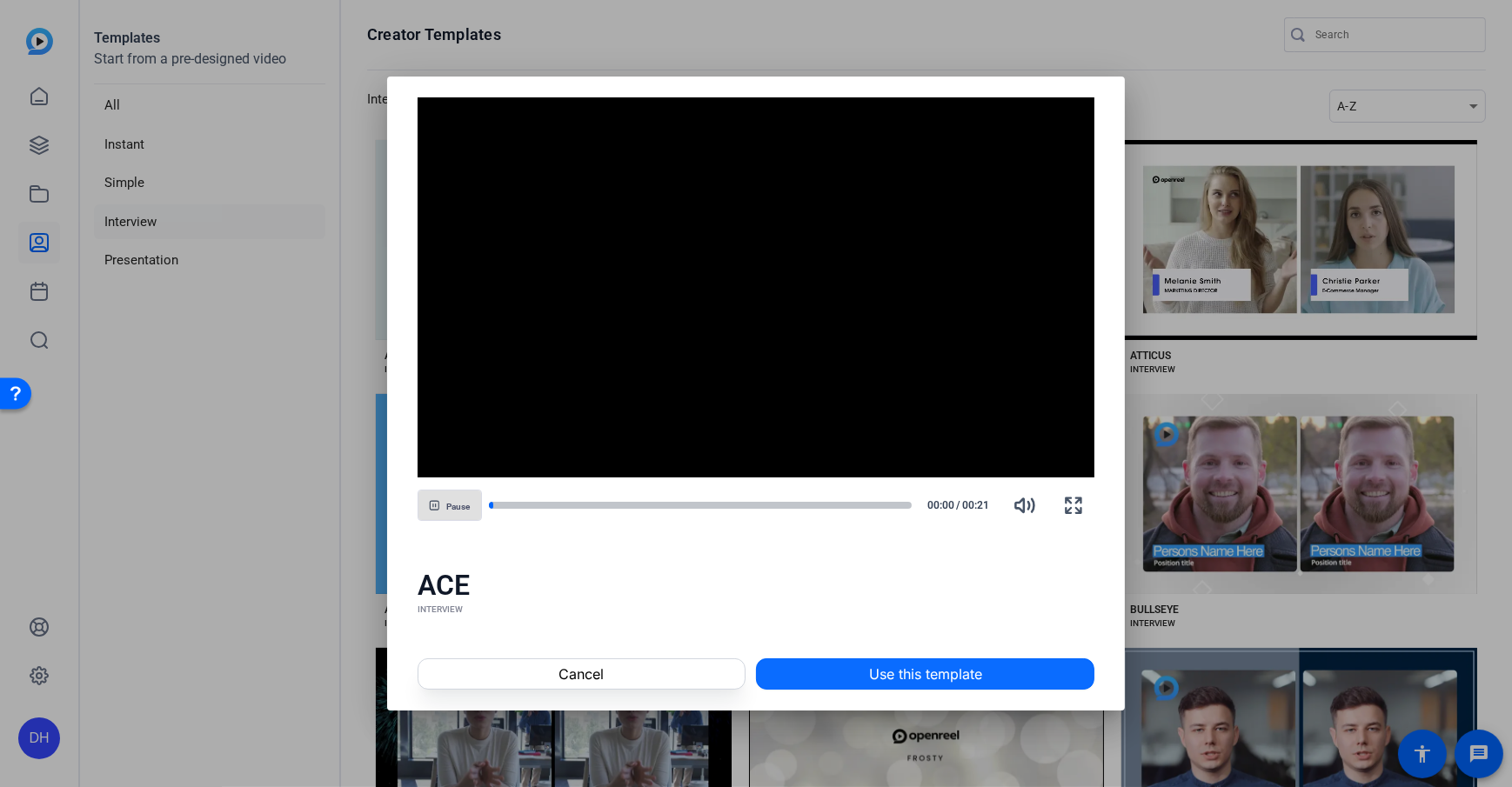 click on "Cancel   Use this template" at bounding box center (756, 674) 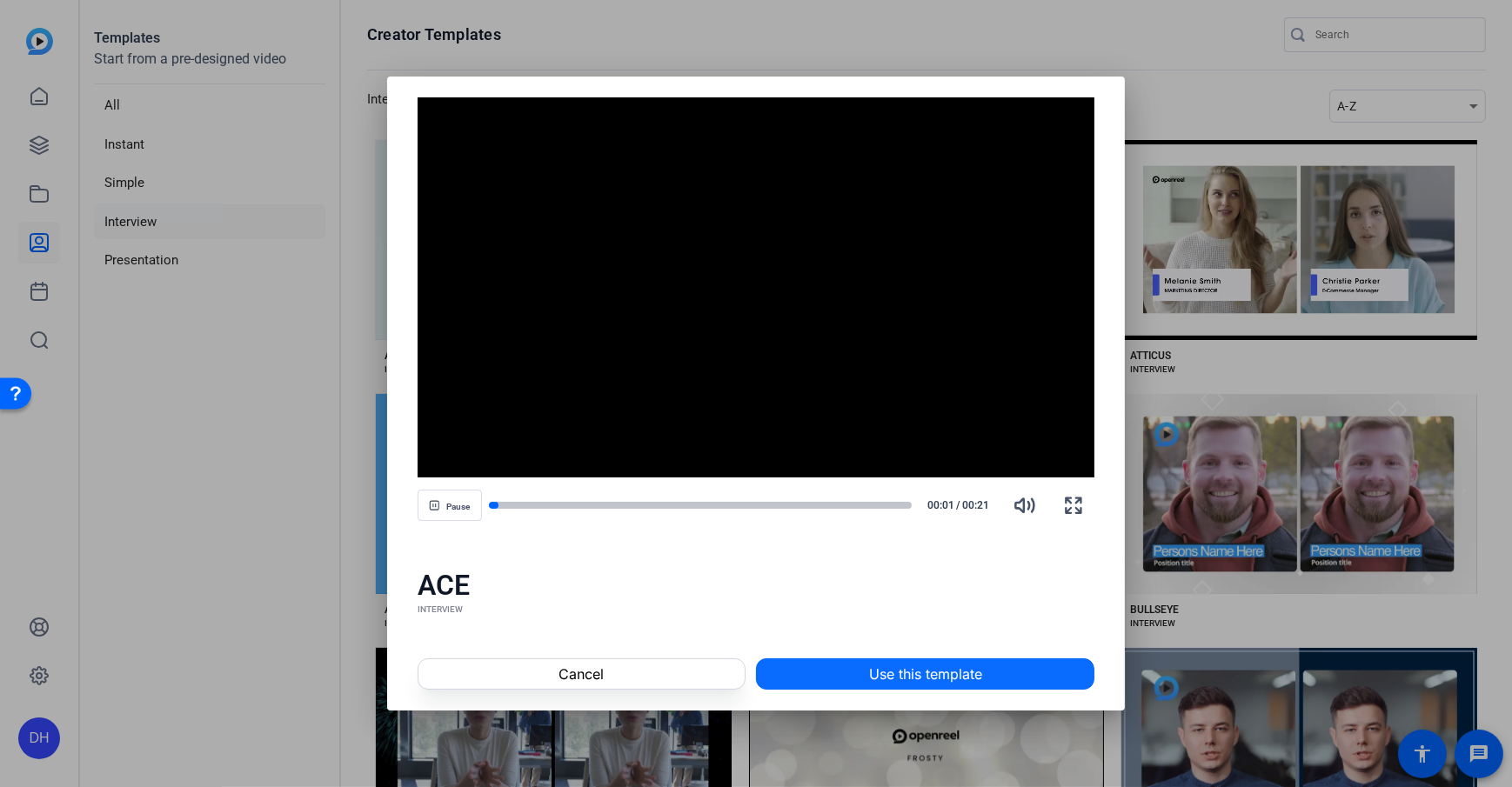 click on "Use this template" at bounding box center [926, 674] 